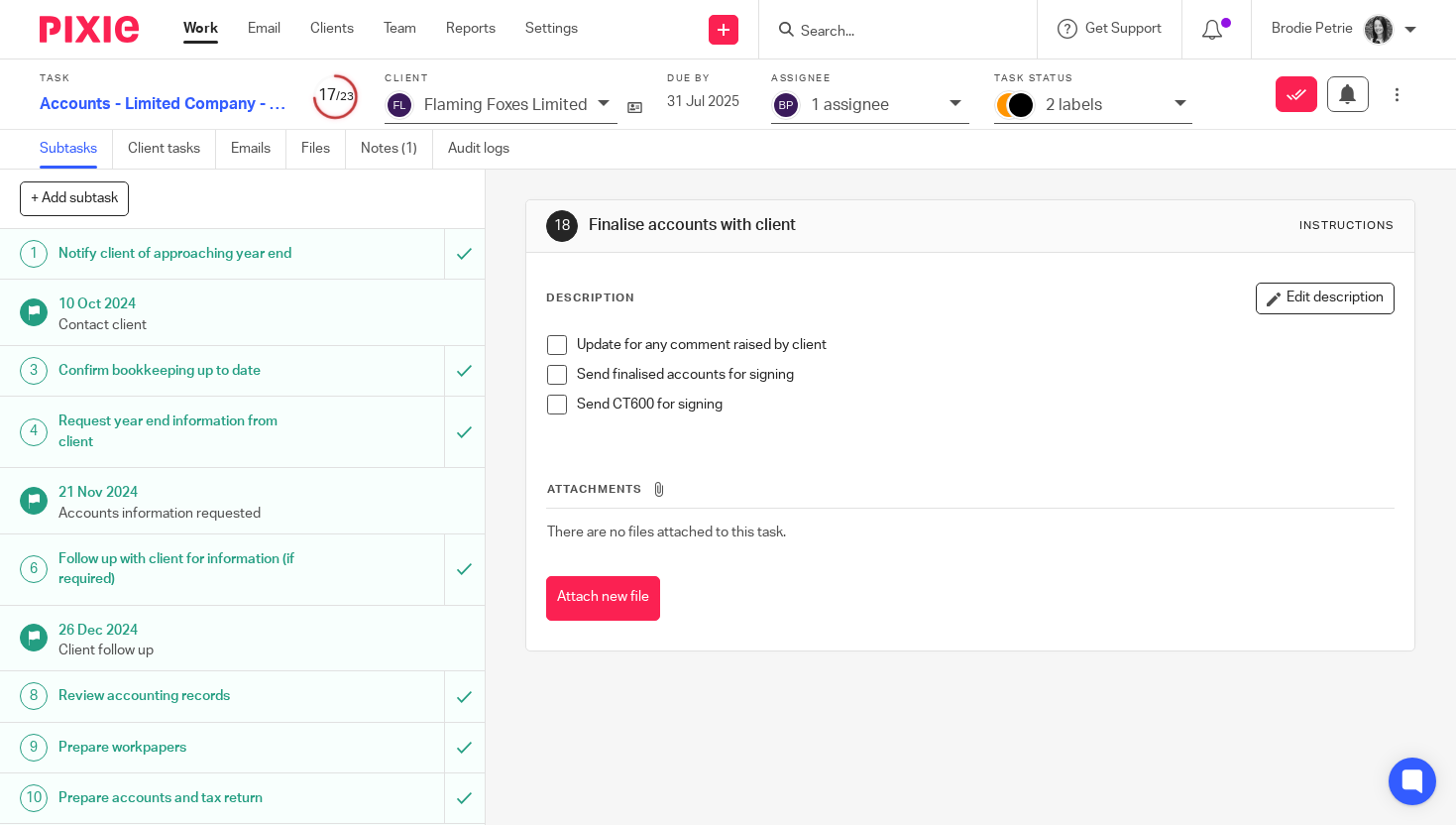 scroll, scrollTop: 0, scrollLeft: 0, axis: both 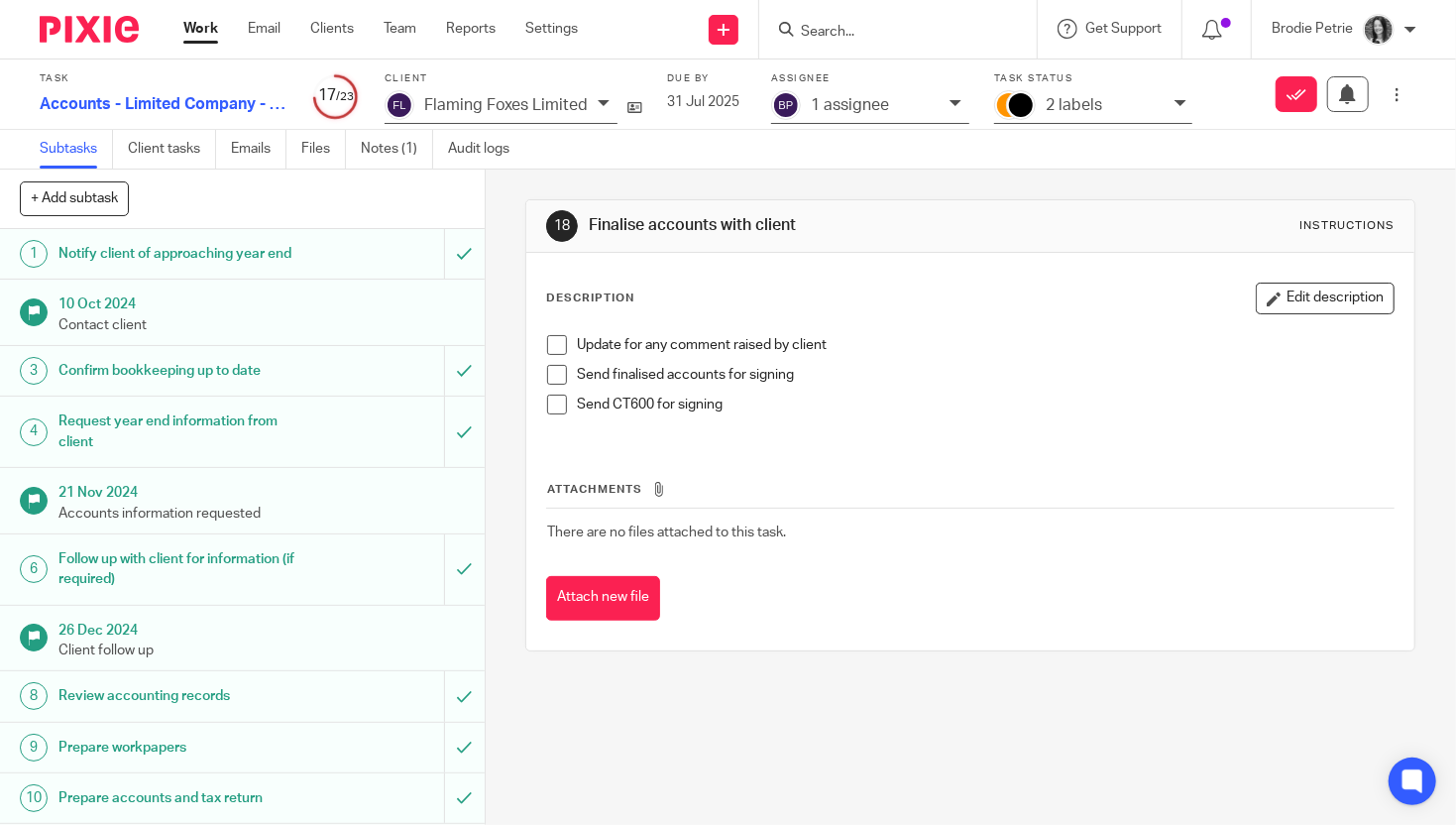 click at bounding box center [904, 29] 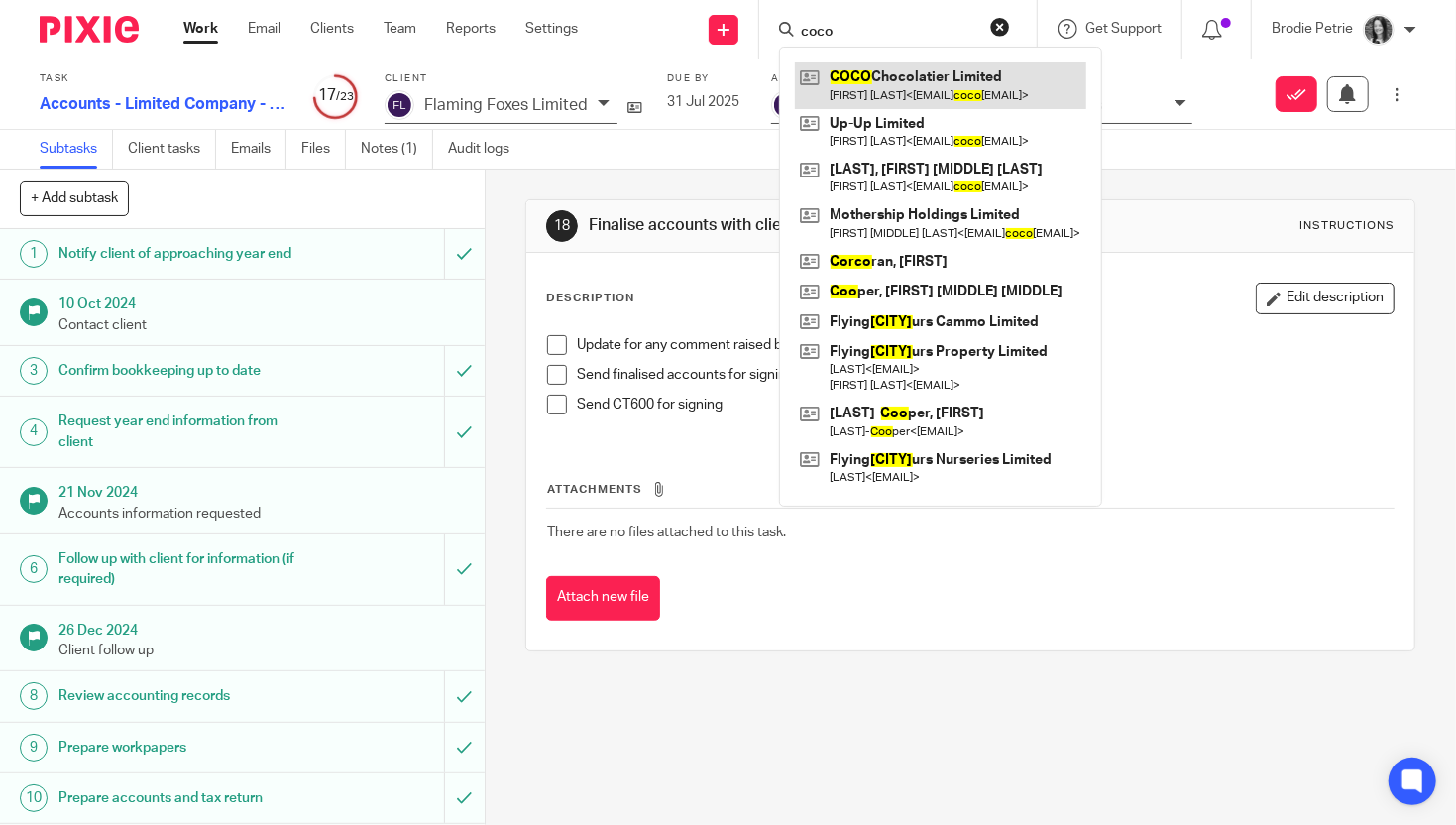 type on "coco" 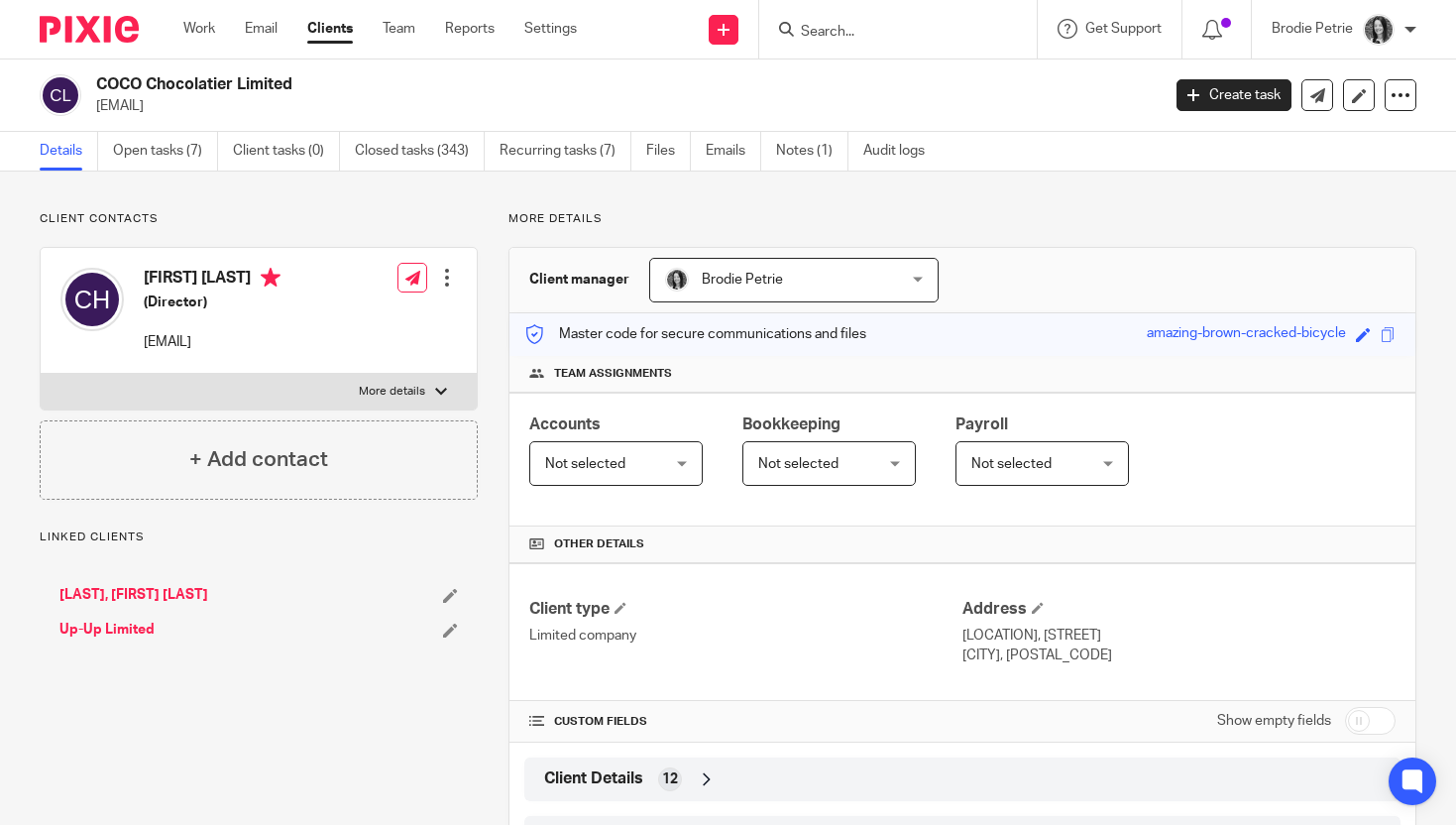 scroll, scrollTop: 0, scrollLeft: 0, axis: both 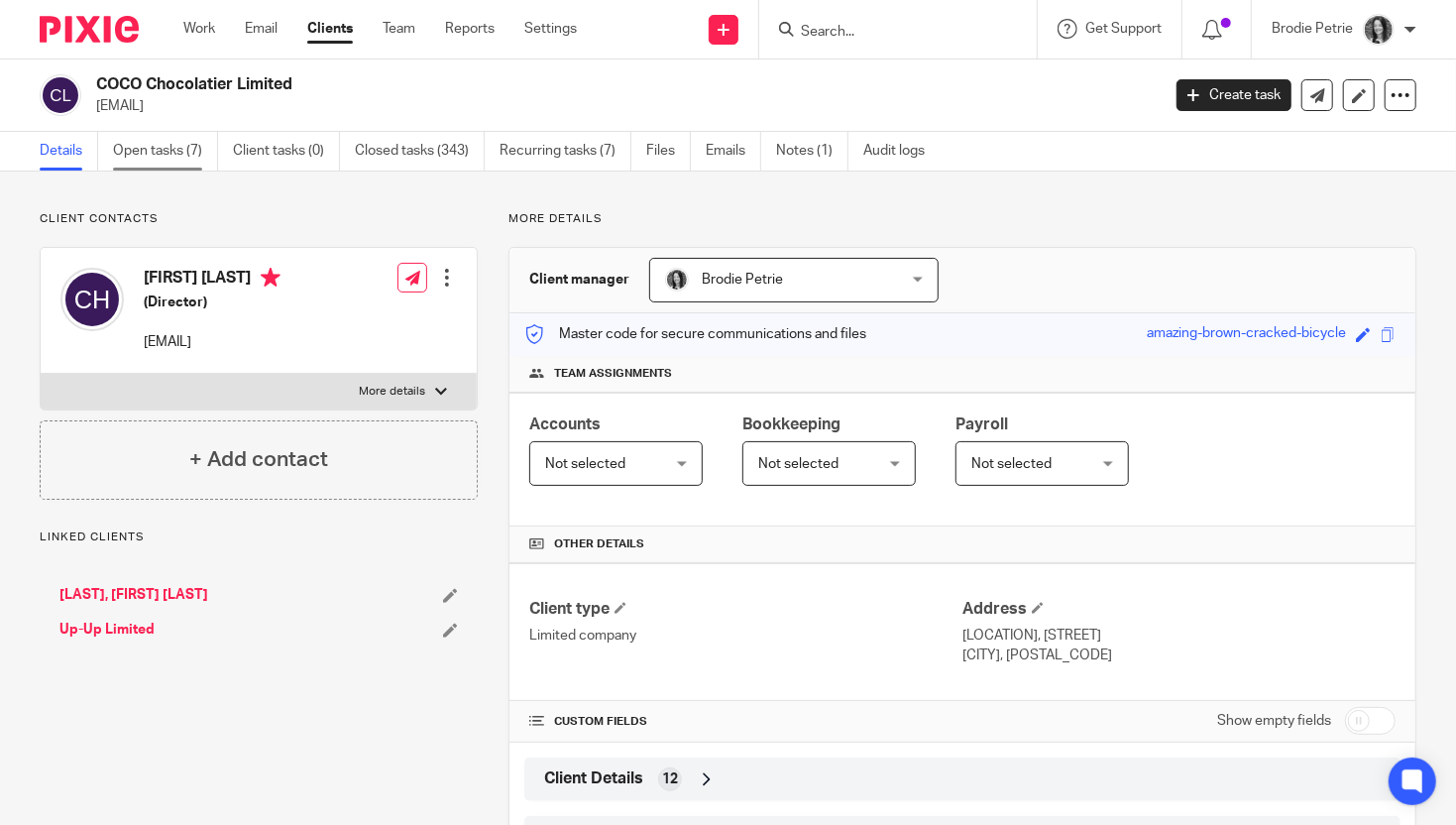 click on "Open tasks (7)" at bounding box center (166, 151) 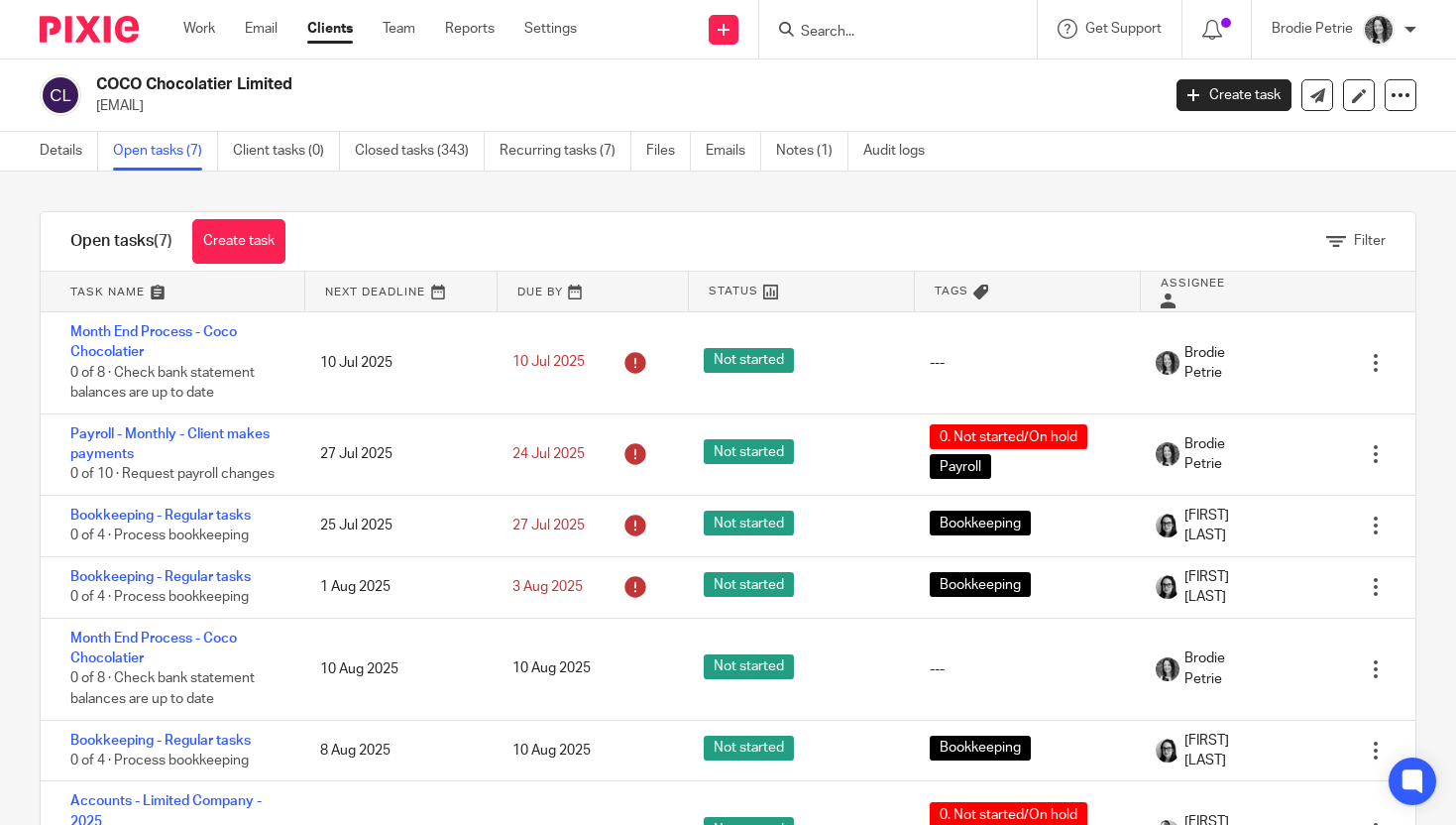 scroll, scrollTop: 0, scrollLeft: 0, axis: both 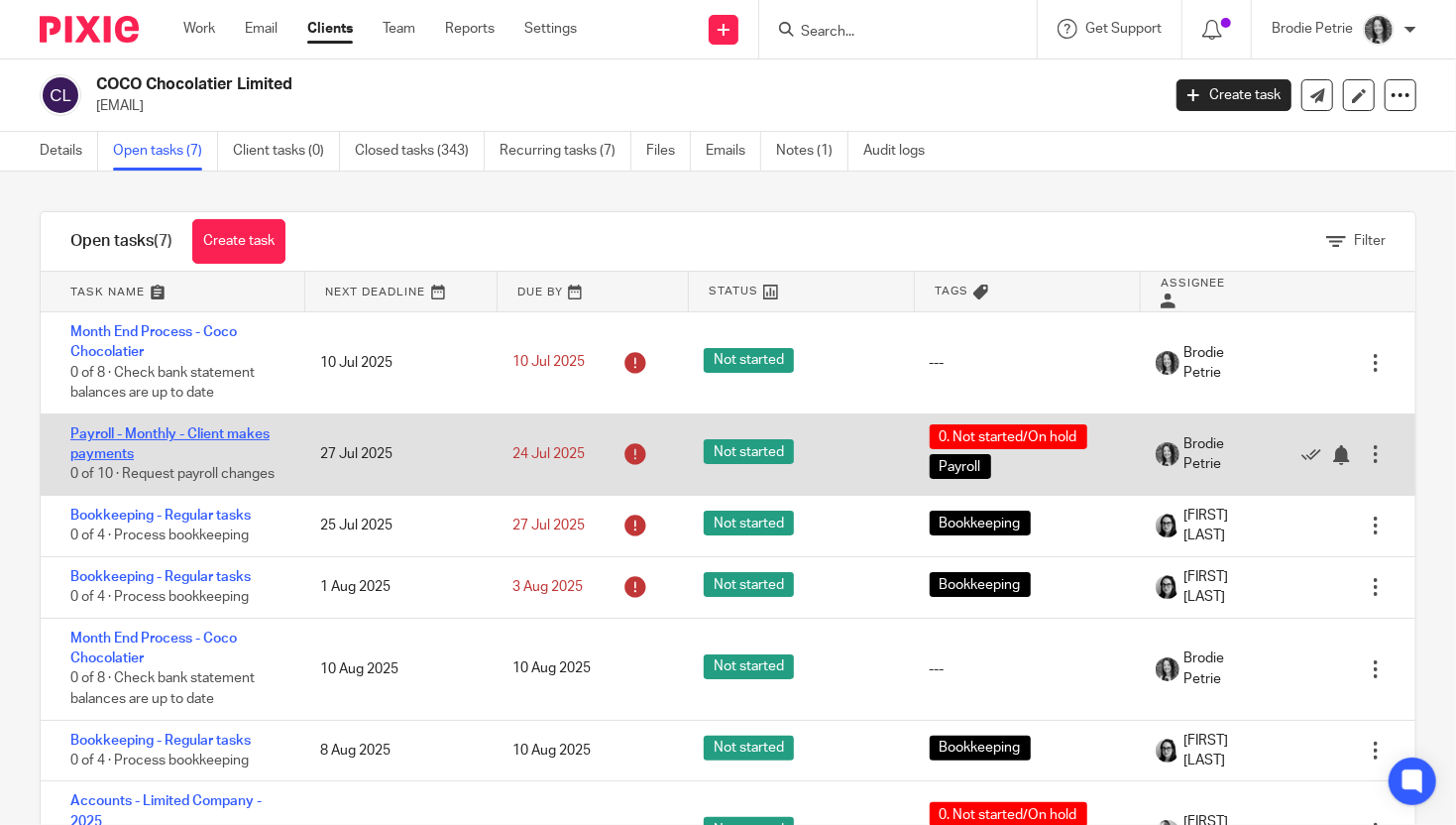 click on "Payroll - Monthly  - Client makes payments" at bounding box center [169, 444] 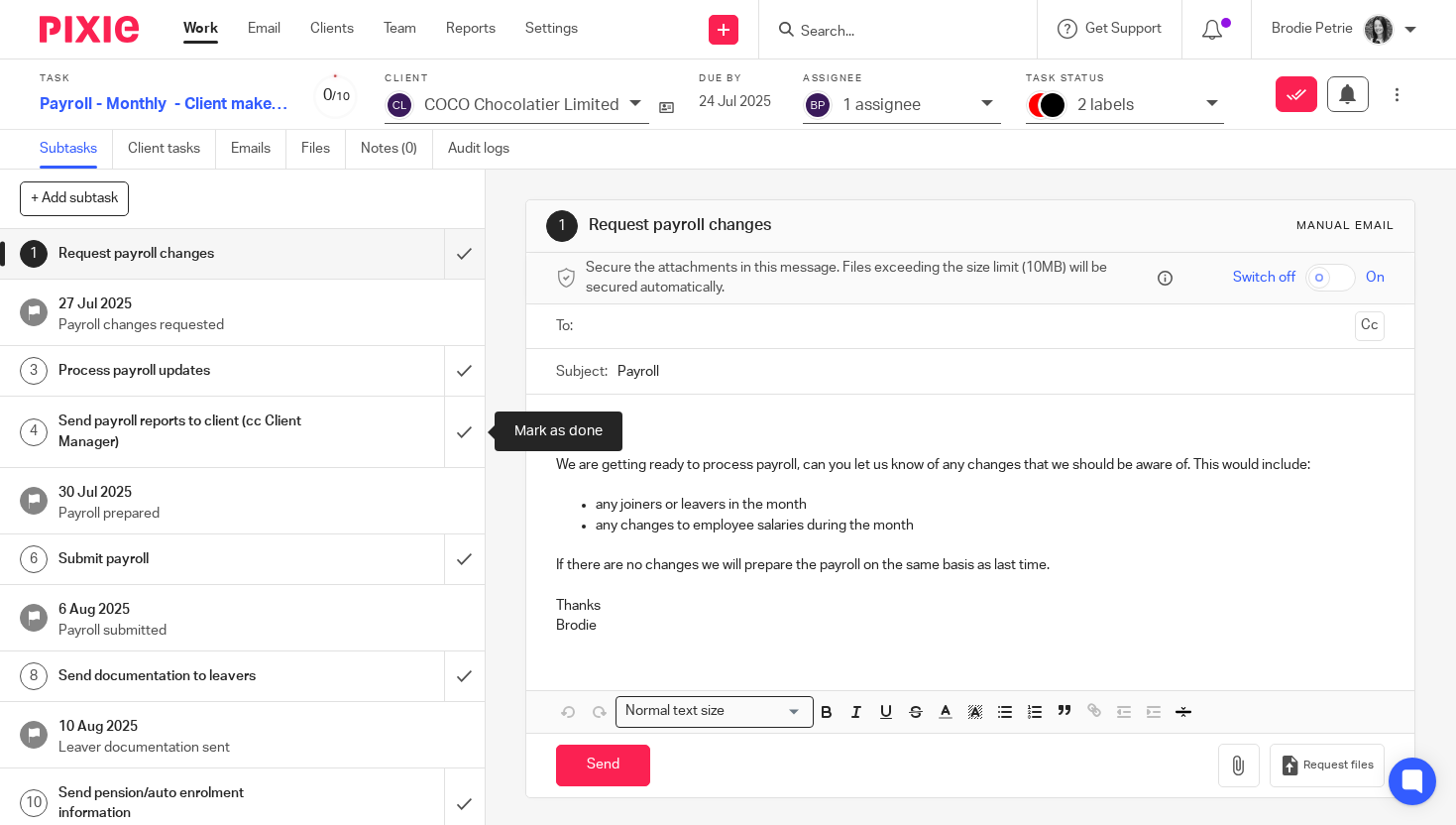 scroll, scrollTop: 0, scrollLeft: 0, axis: both 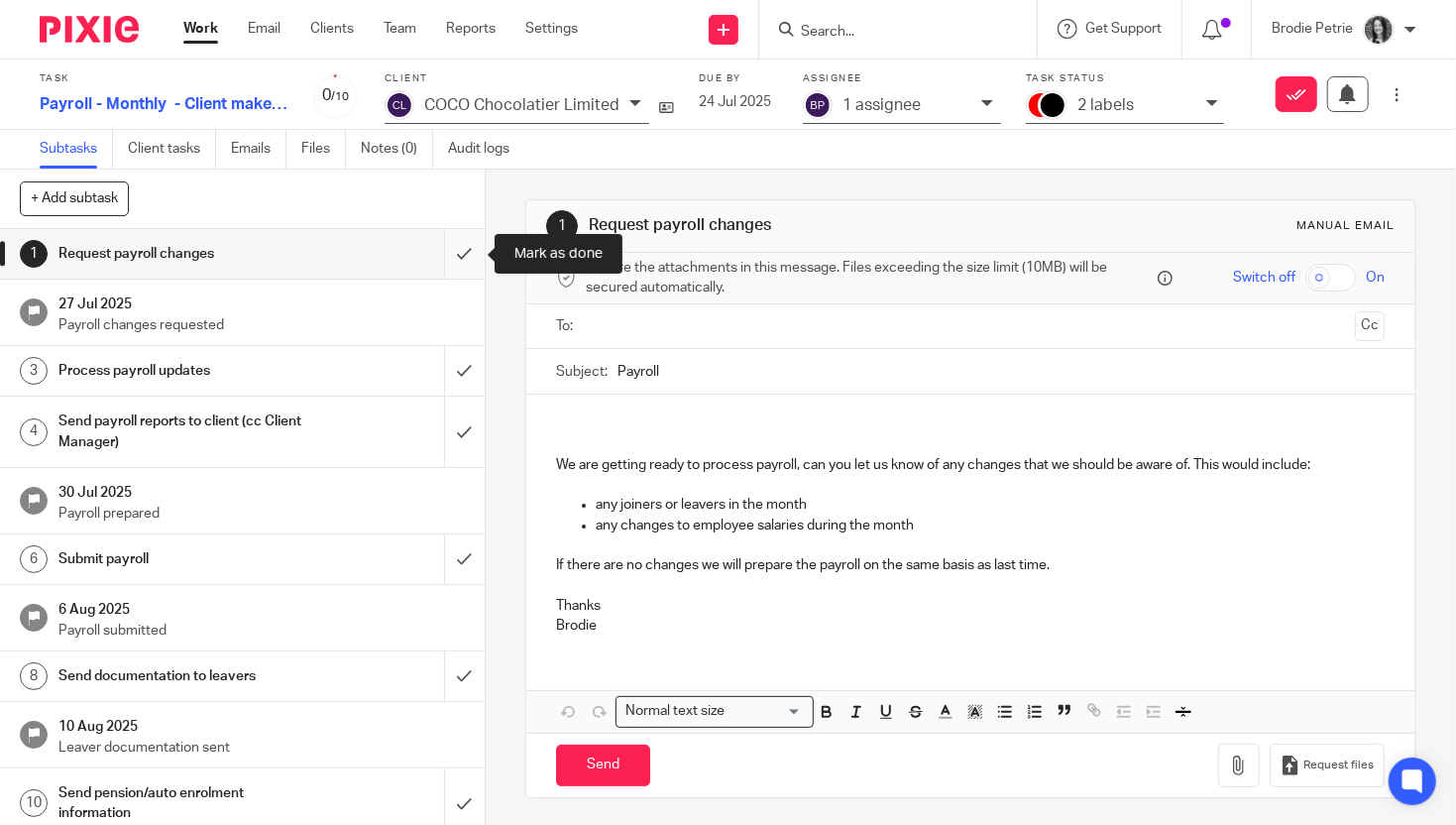 click at bounding box center (242, 254) 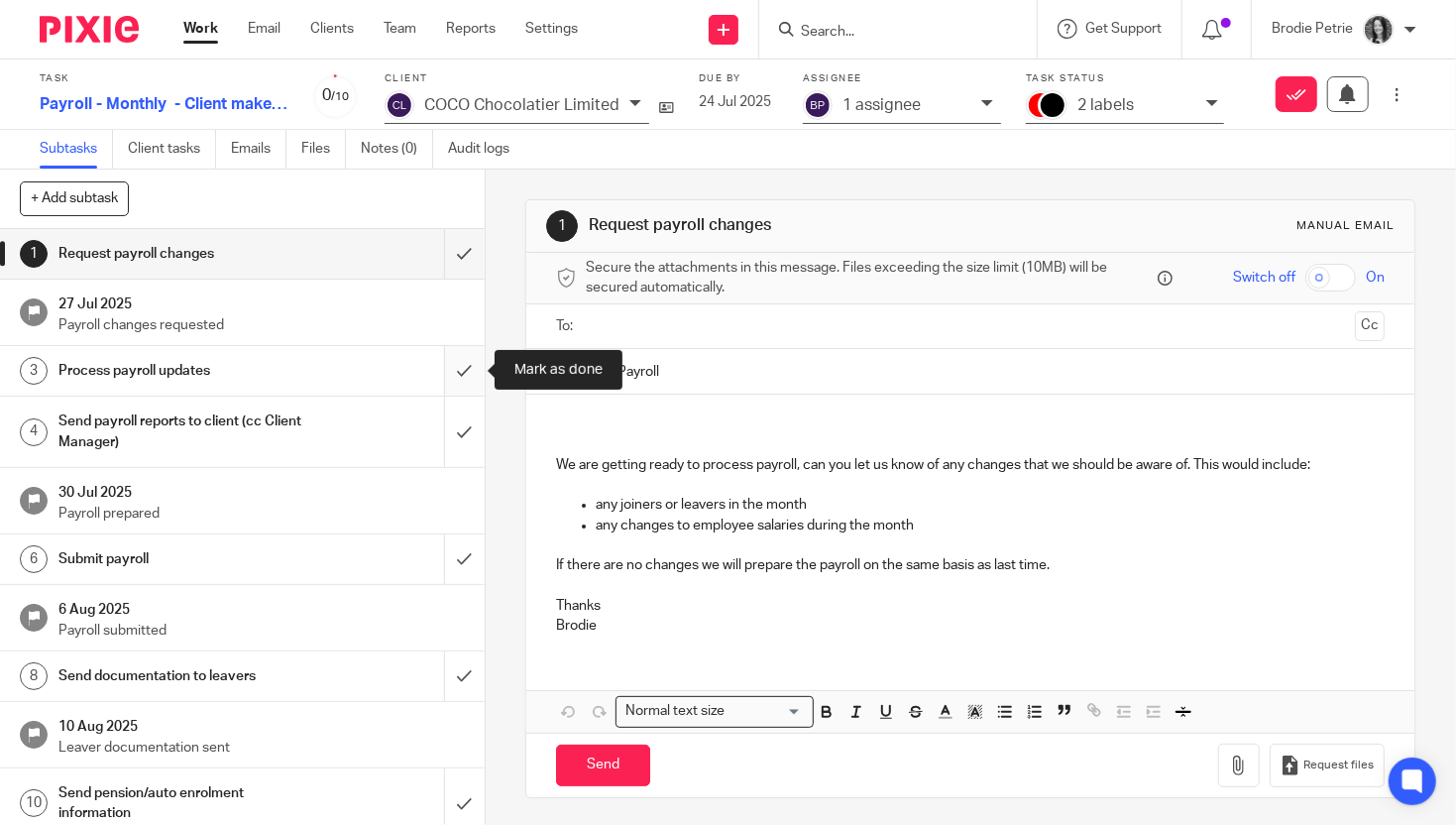 click at bounding box center (242, 371) 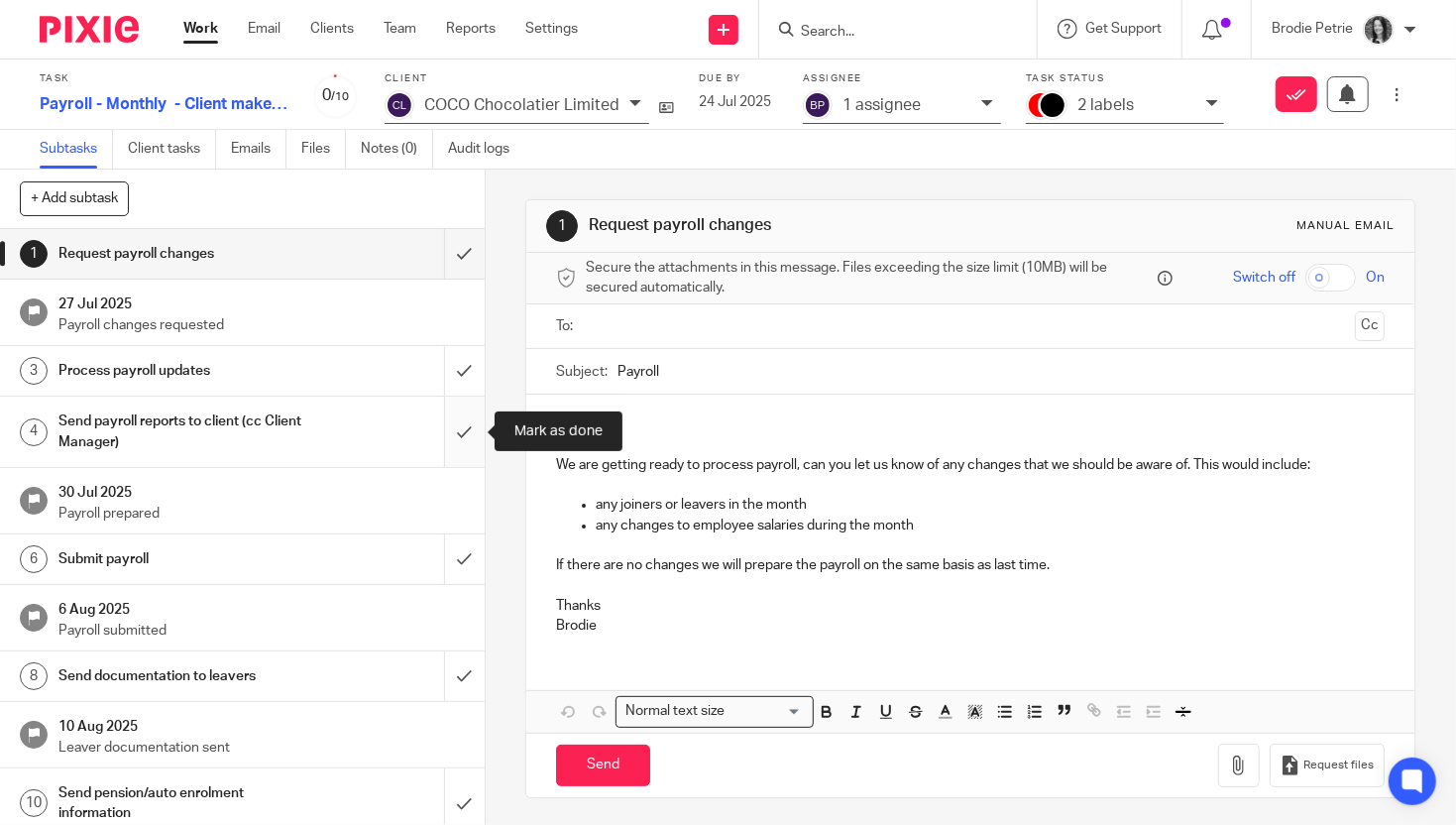 click at bounding box center [242, 431] 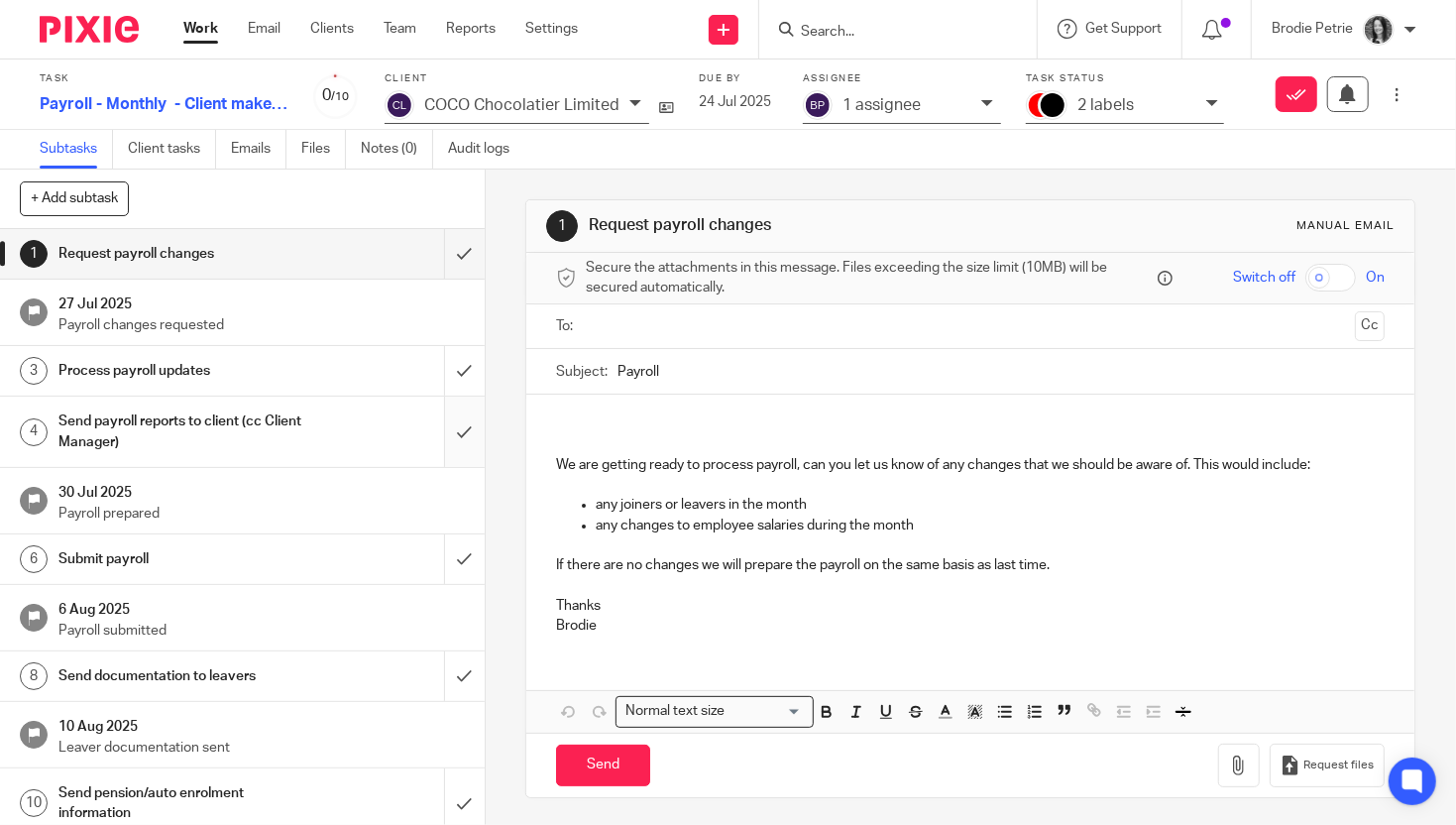 scroll, scrollTop: 11, scrollLeft: 0, axis: vertical 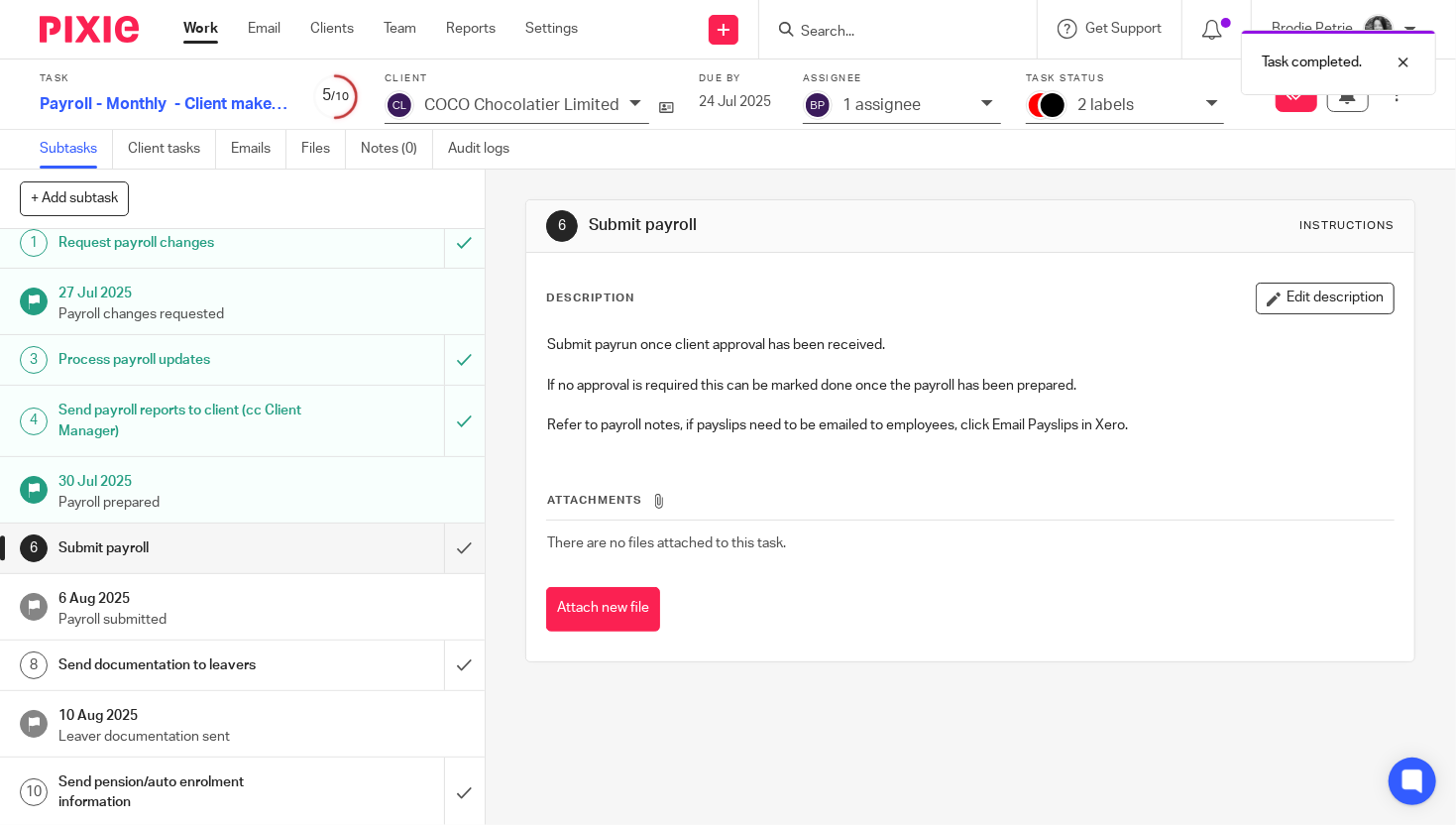 click on "Send pension/auto enrolment information" at bounding box center (180, 792) 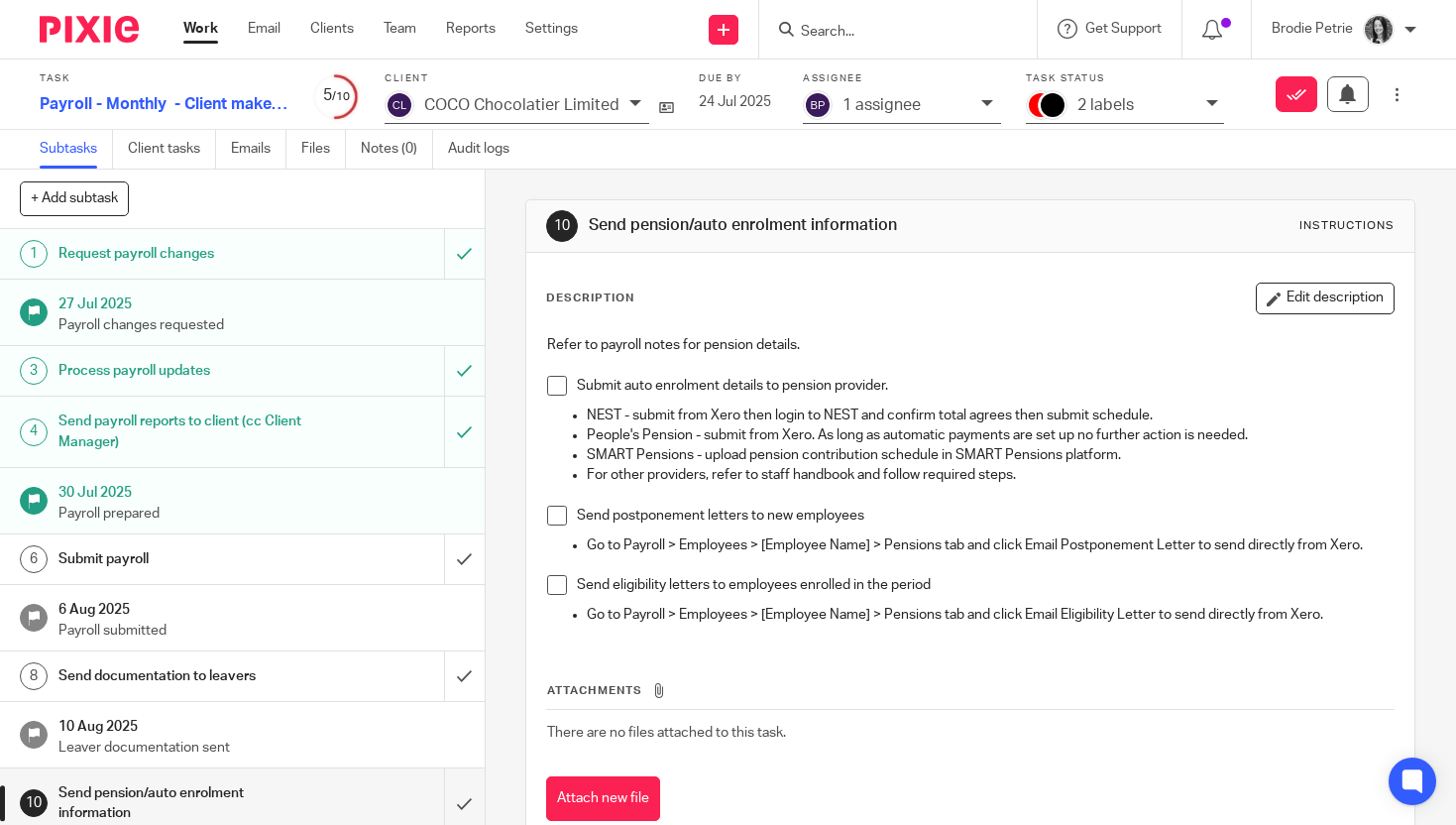 scroll, scrollTop: 0, scrollLeft: 0, axis: both 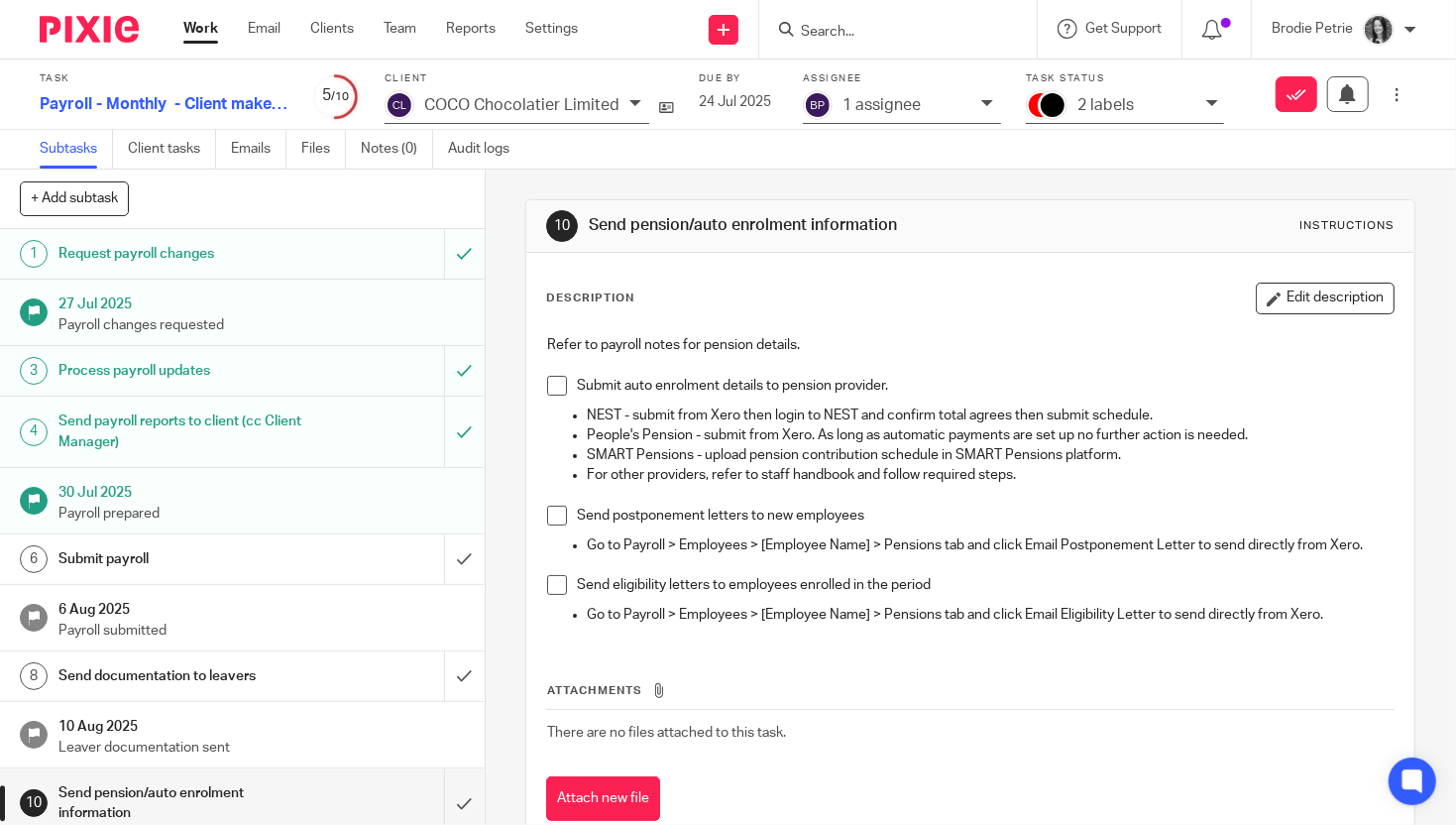 click at bounding box center [970, 565] 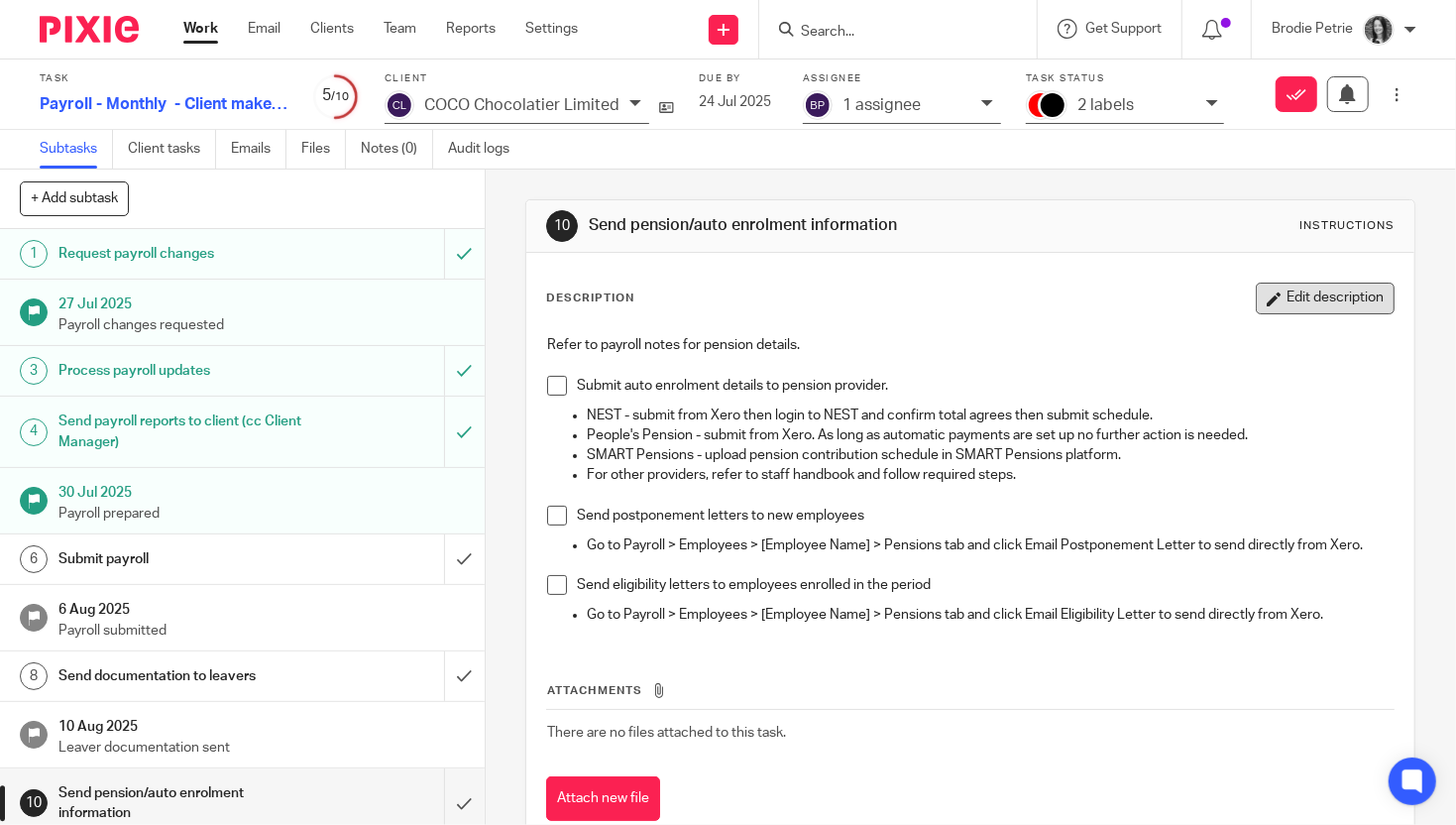 click on "Edit description" at bounding box center [1325, 298] 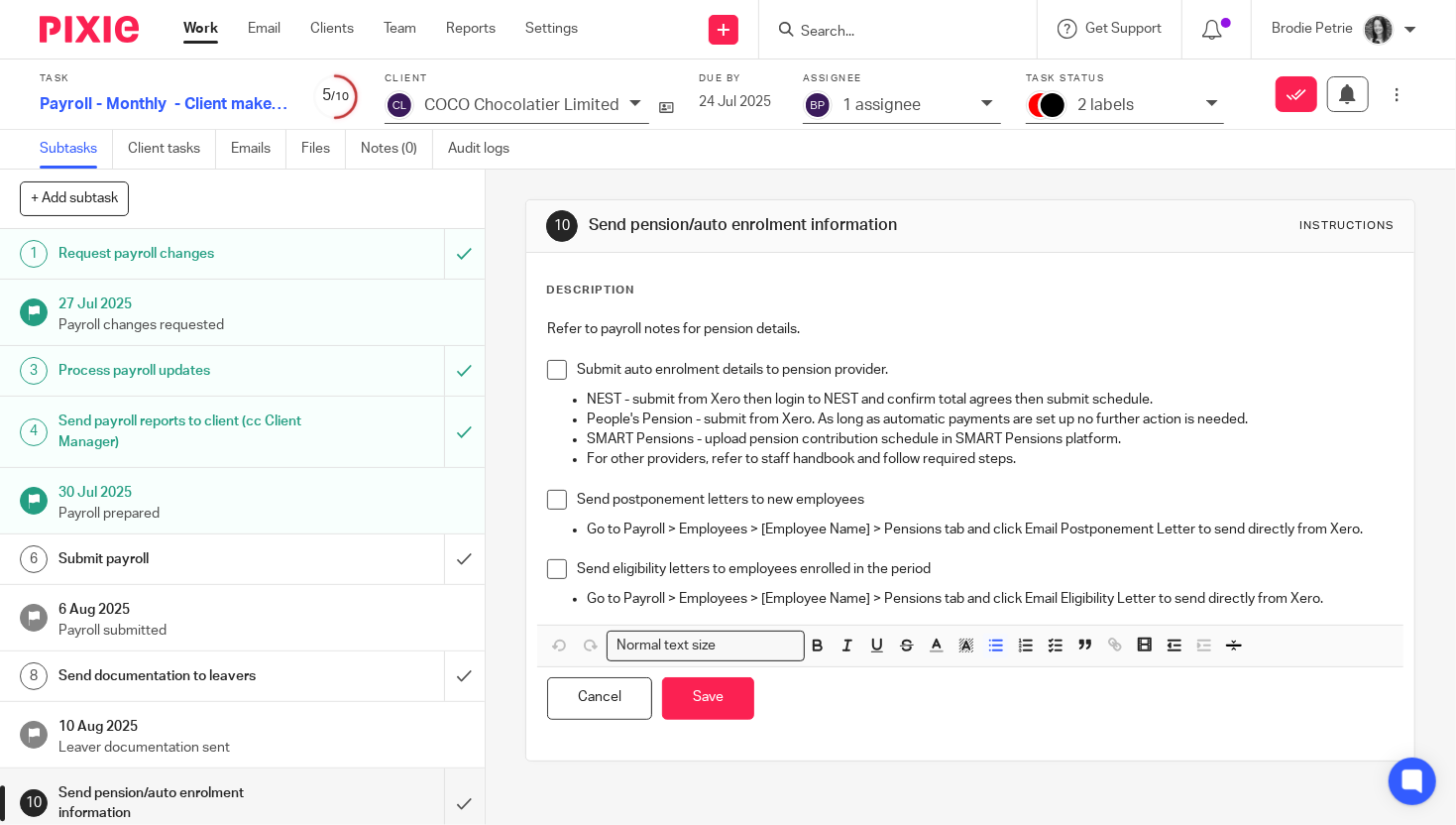 click on "Go to Payroll > Employees > [Employee Name] > Pensions tab and click Email Postponement Letter to send directly from Xero." at bounding box center [990, 530] 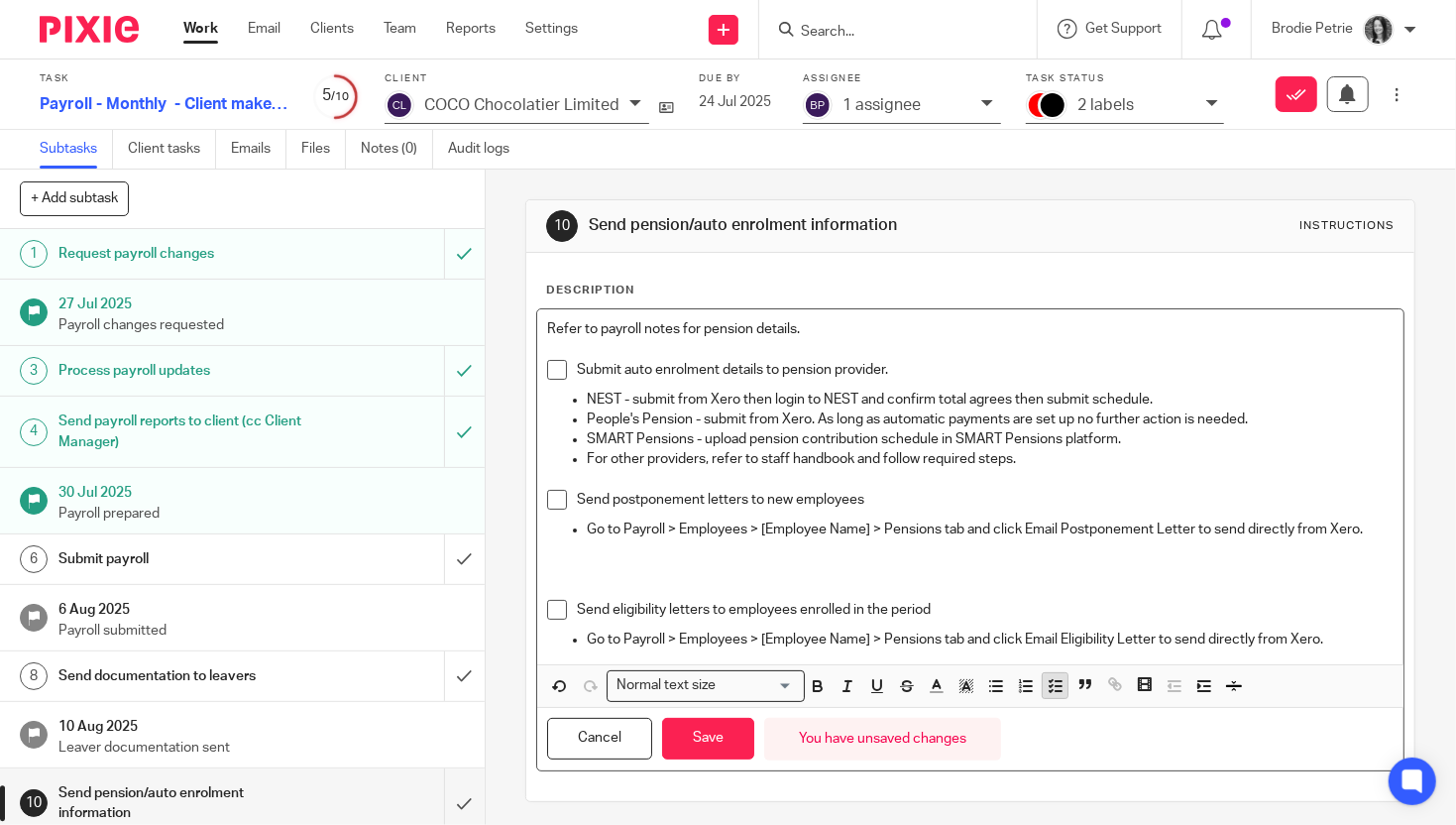 click 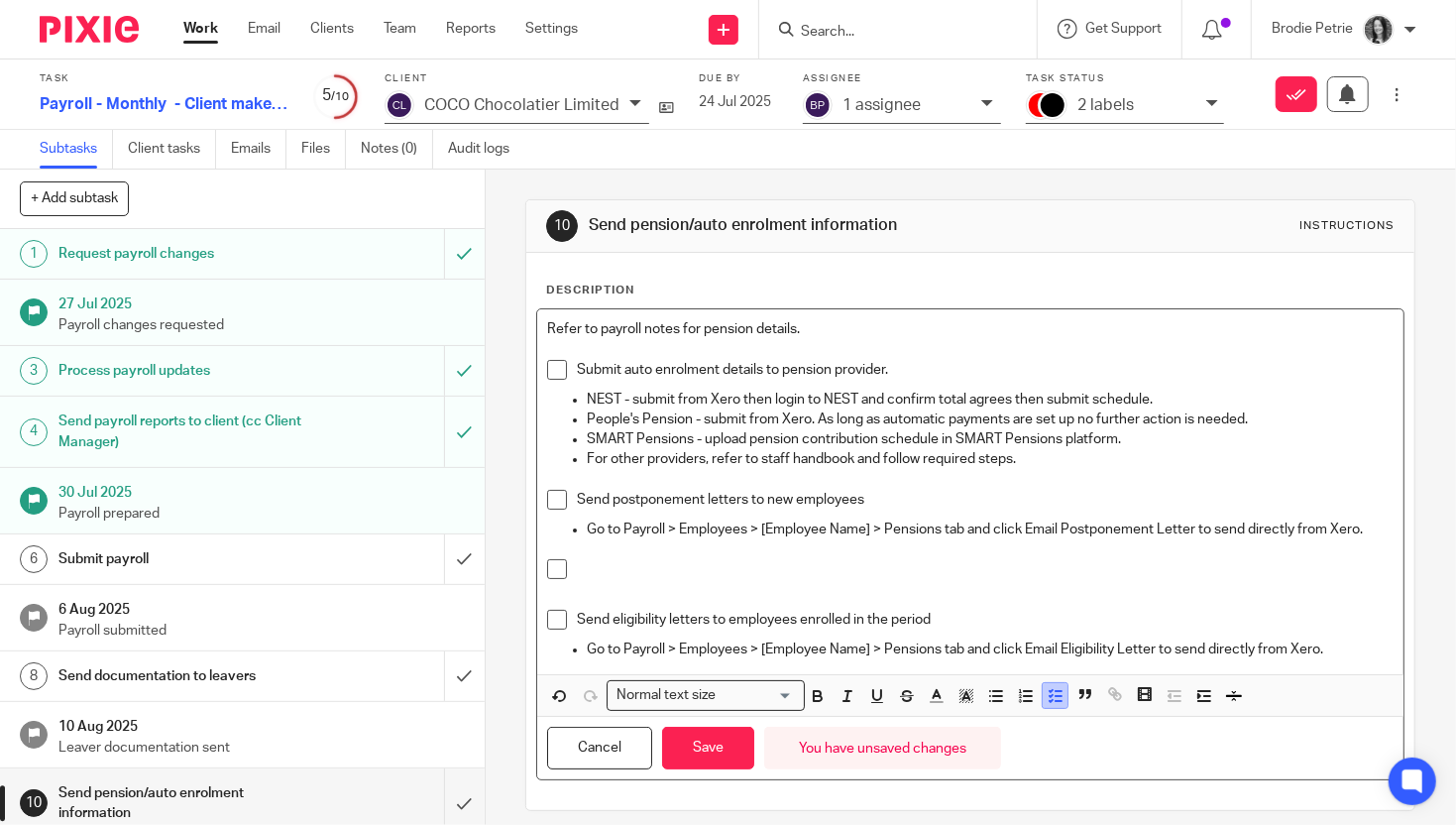 type 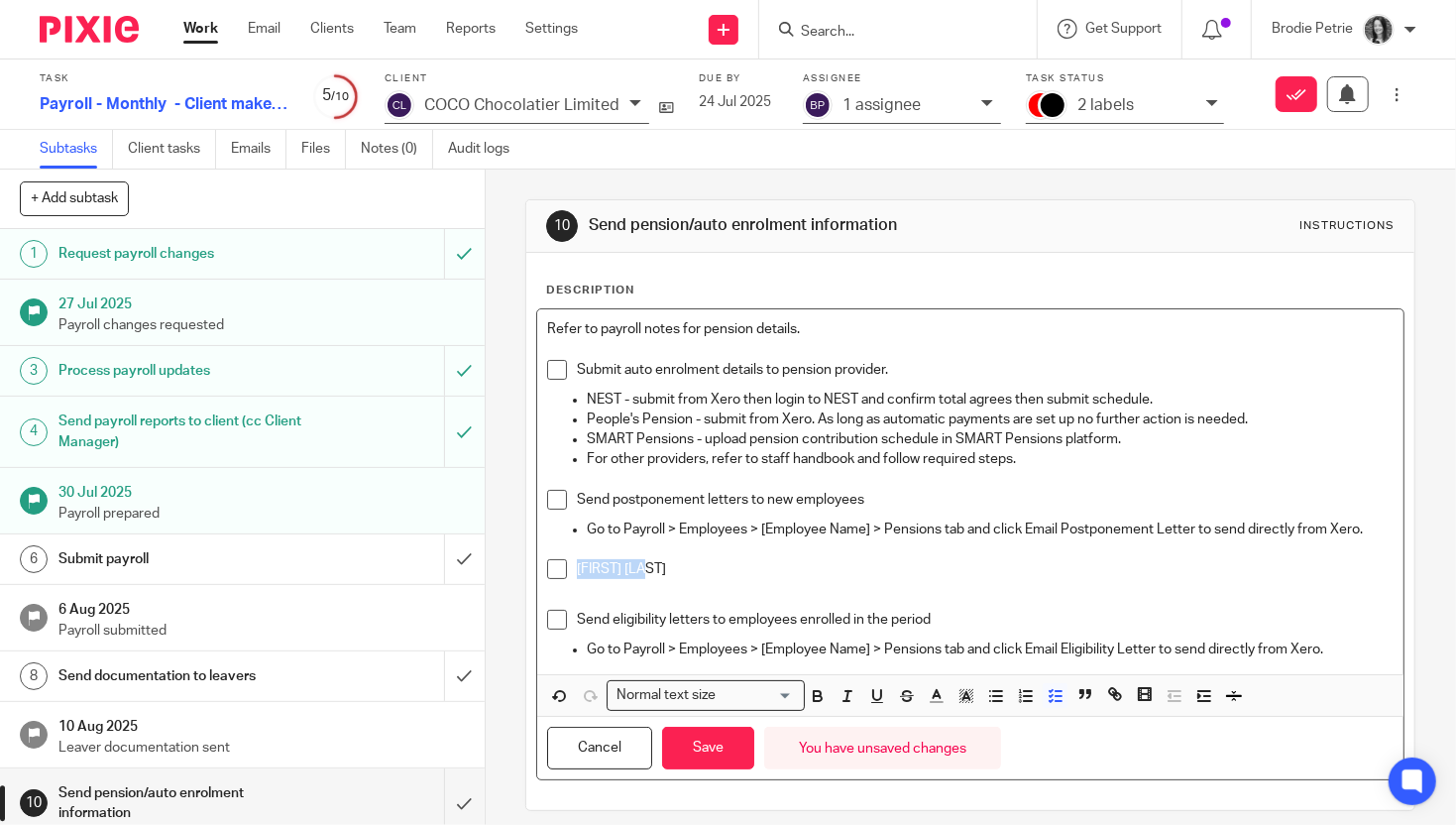drag, startPoint x: 680, startPoint y: 574, endPoint x: 577, endPoint y: 575, distance: 103.00485 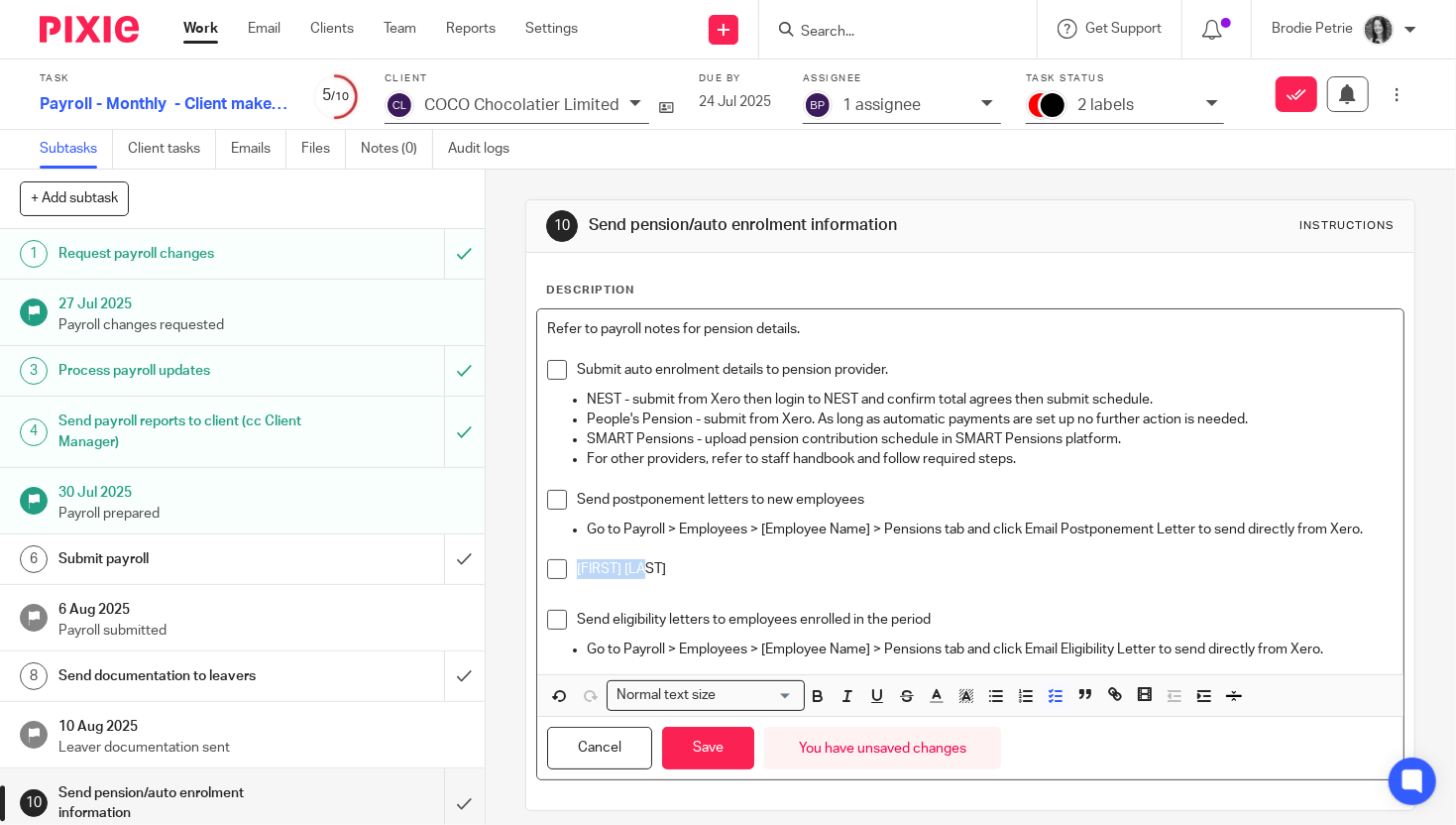 click on "[FIRST] [LAST]" at bounding box center [985, 569] 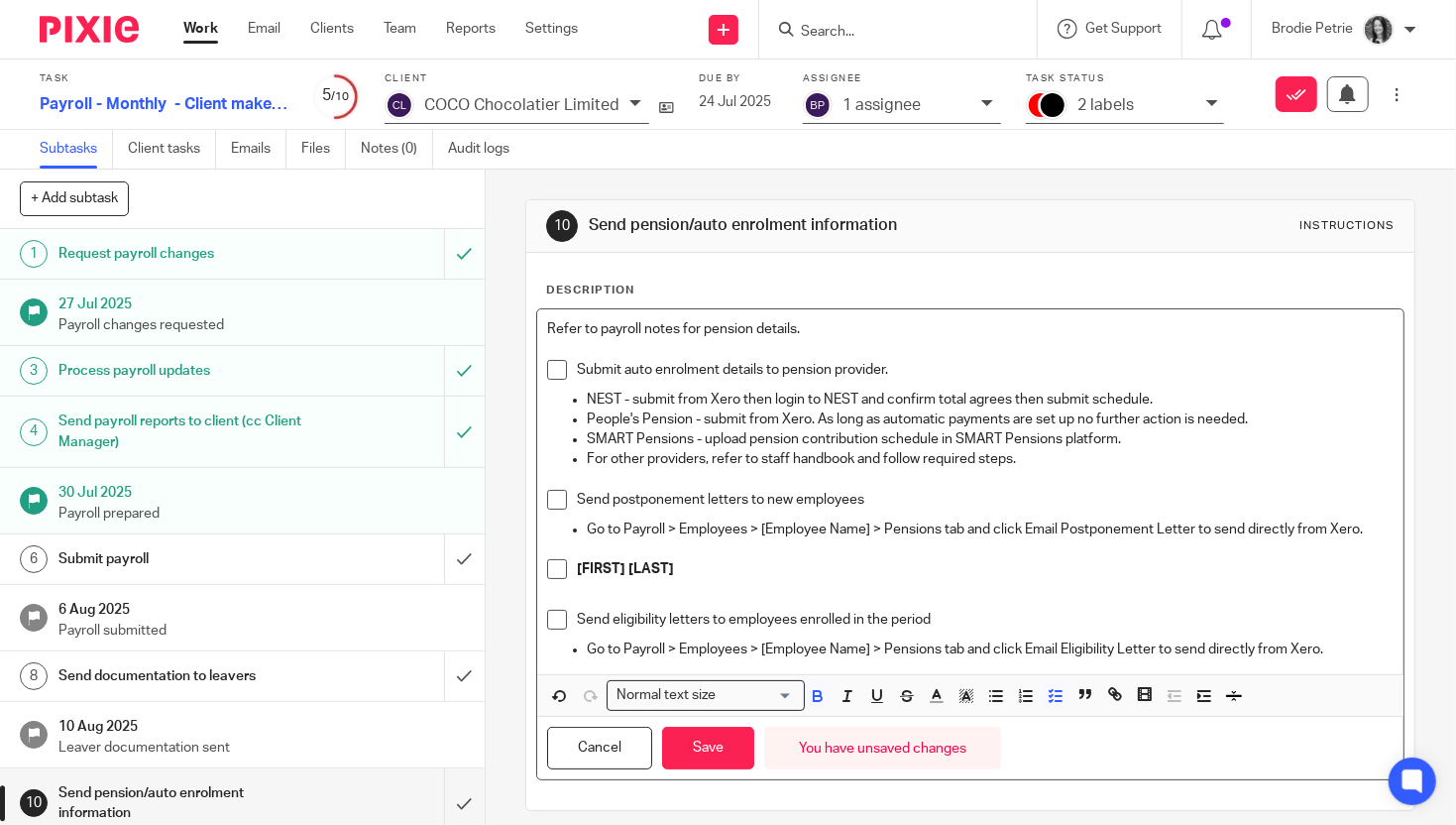 scroll, scrollTop: 12, scrollLeft: 0, axis: vertical 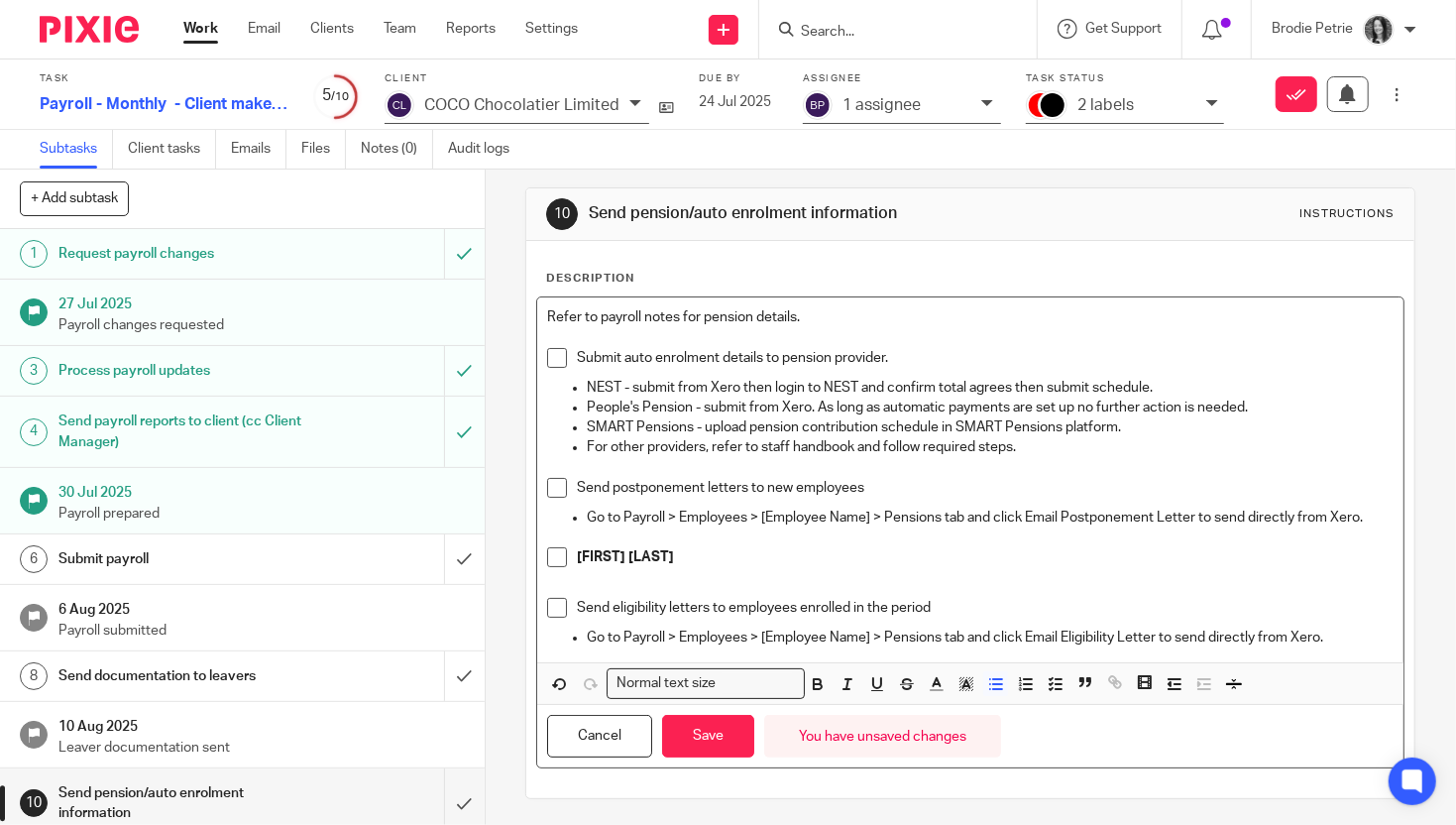 click on "Go to Payroll > Employees > [Employee Name] > Pensions tab and click Email Eligibility Letter to send directly from Xero." at bounding box center [990, 638] 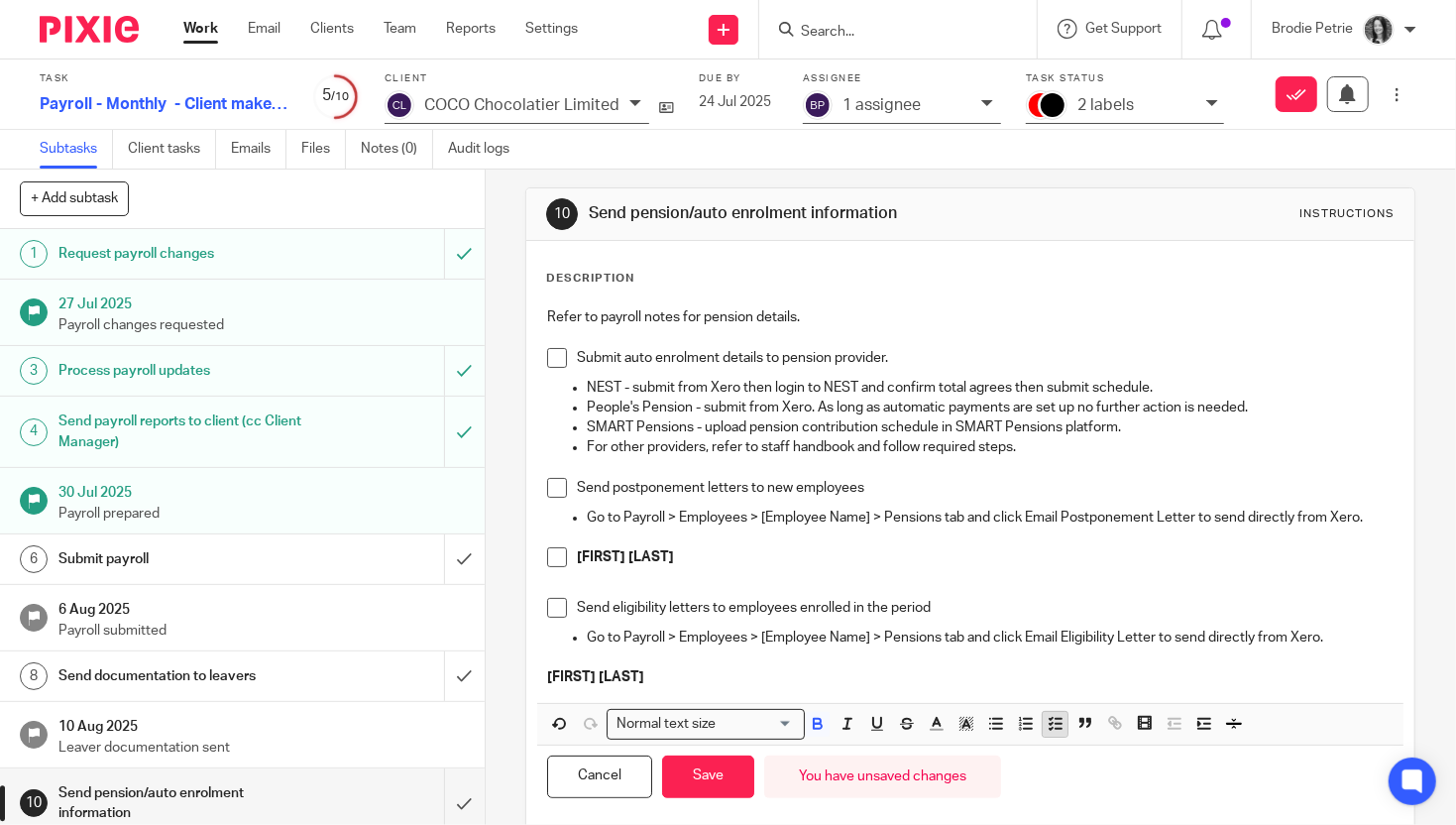 click 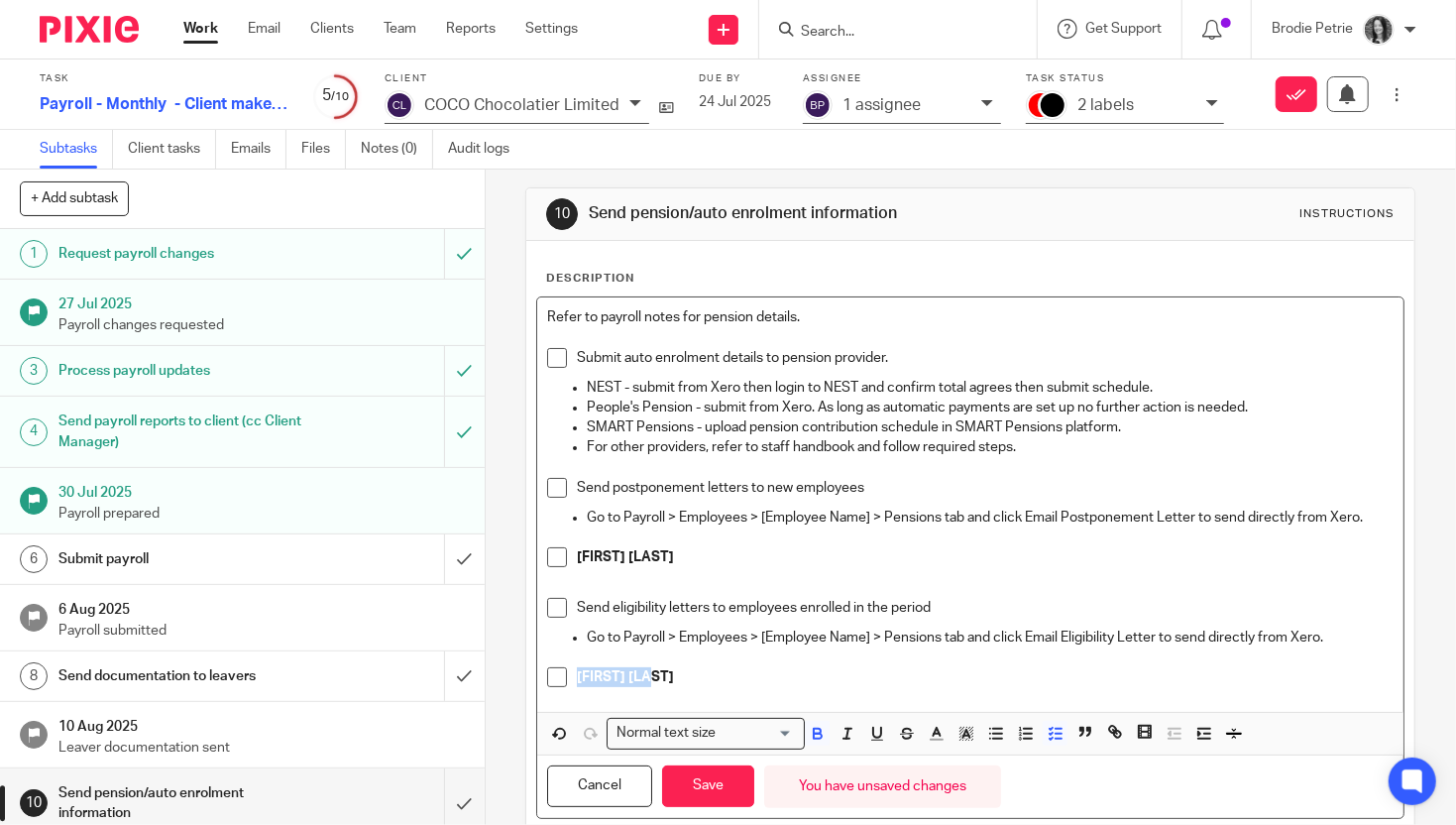 drag, startPoint x: 677, startPoint y: 673, endPoint x: 575, endPoint y: 676, distance: 102.04411 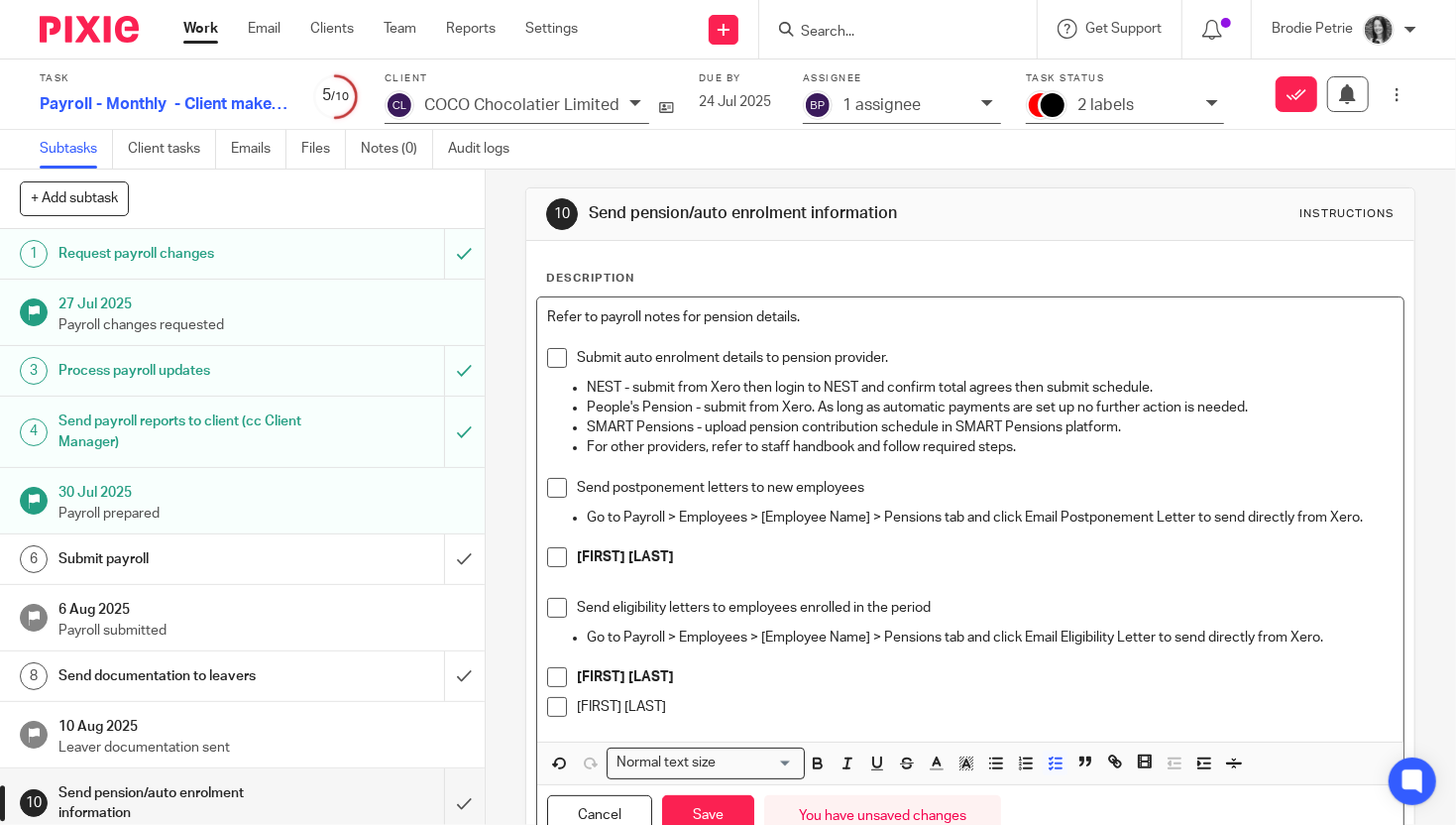drag, startPoint x: 722, startPoint y: 705, endPoint x: 564, endPoint y: 700, distance: 158.0791 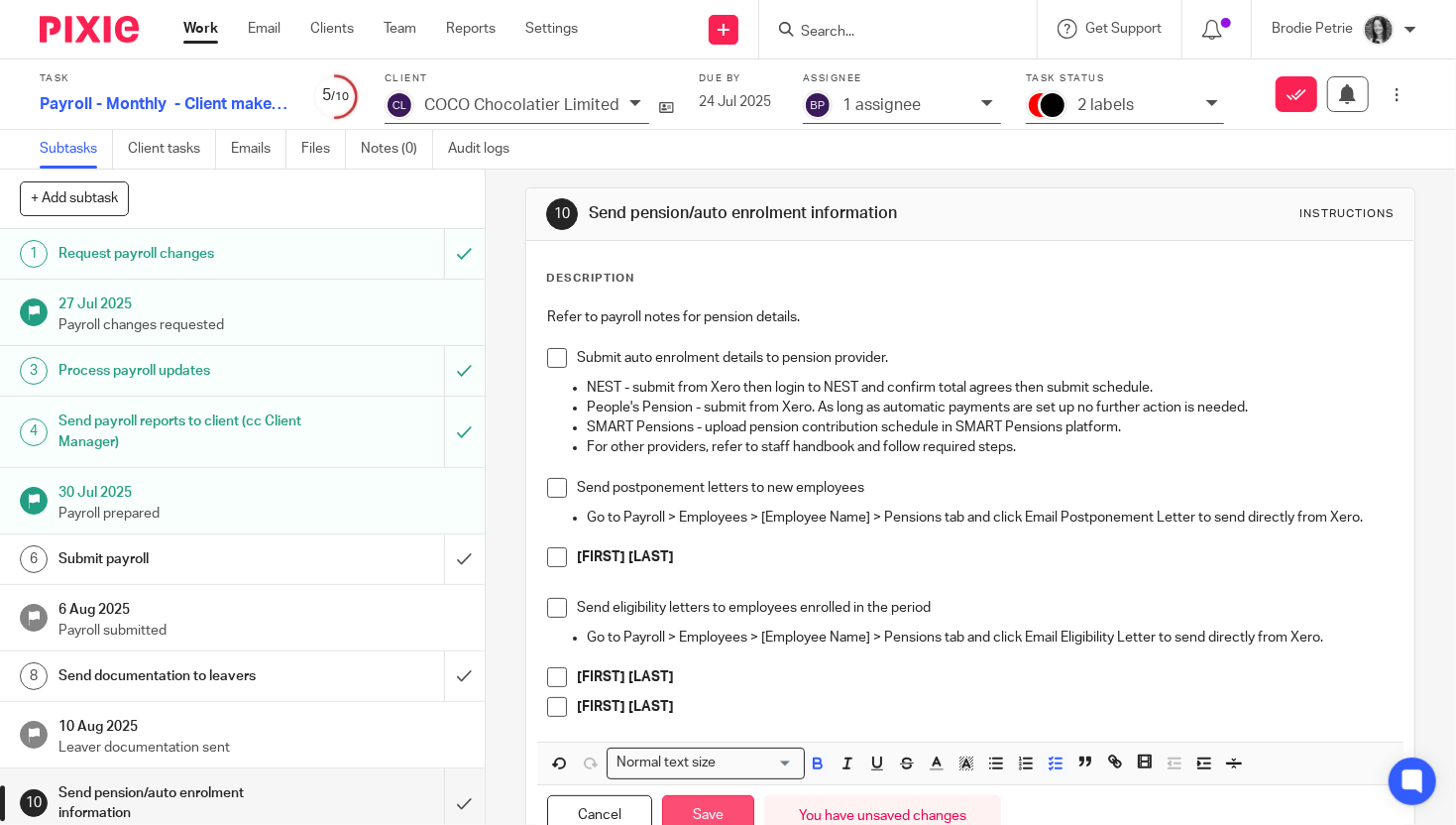 click on "Save" at bounding box center [708, 816] 